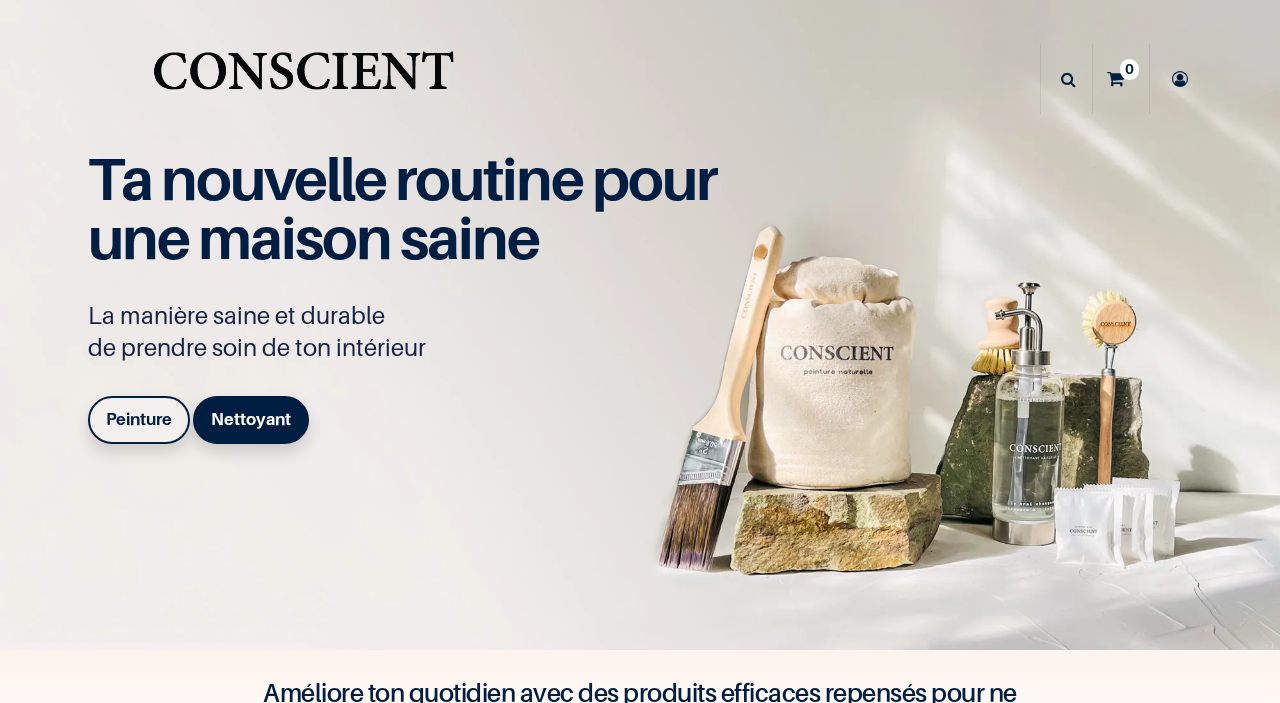 scroll, scrollTop: 0, scrollLeft: 0, axis: both 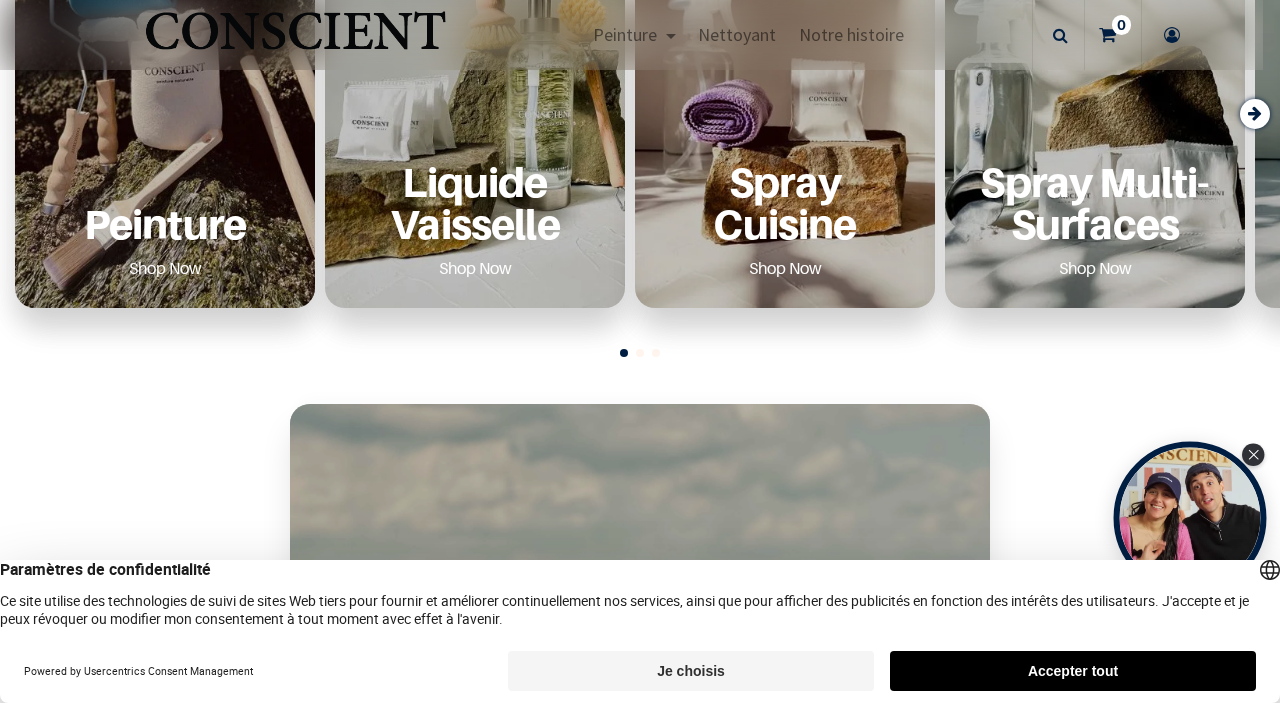 click at bounding box center (1190, 518) 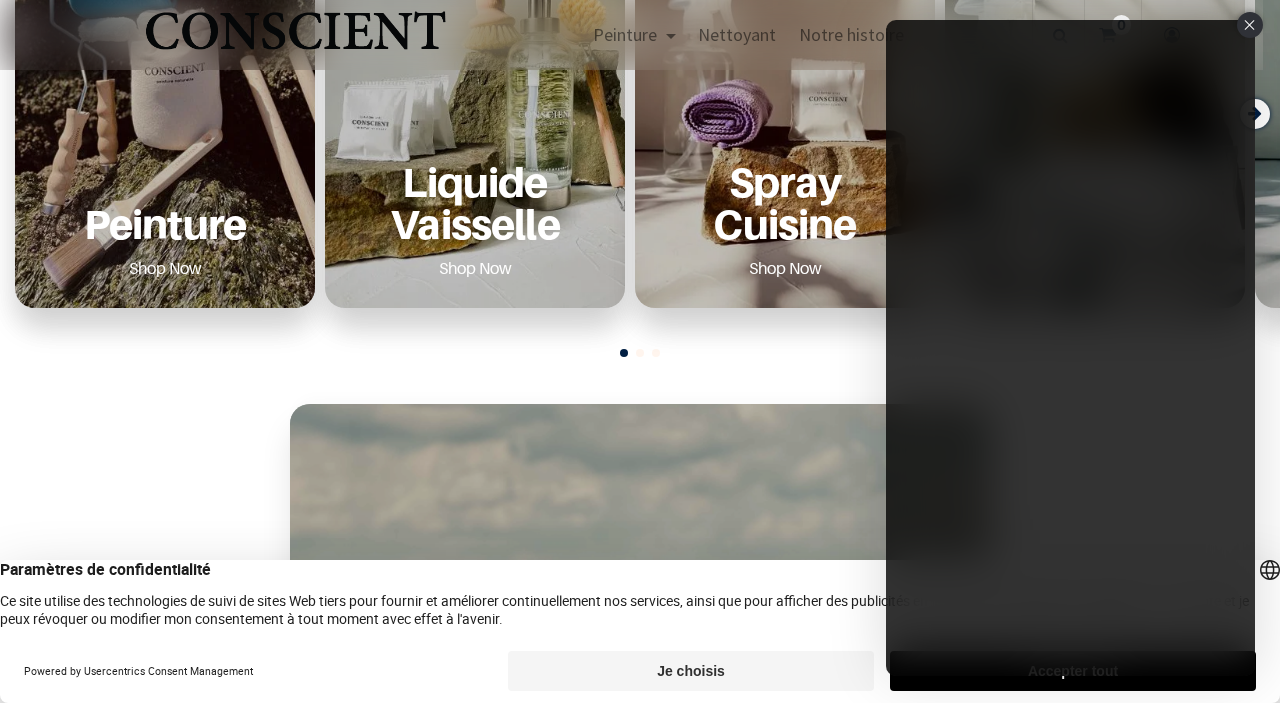 click at bounding box center (1250, 25) 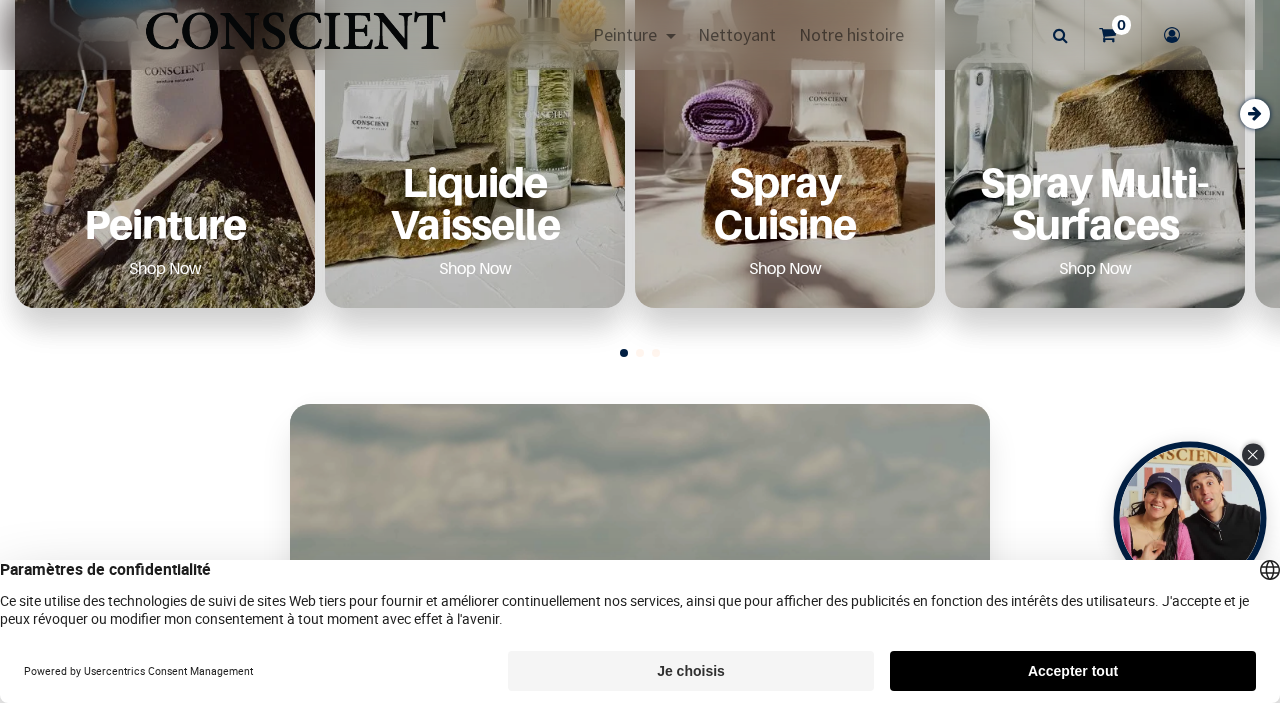 click at bounding box center (1253, 455) 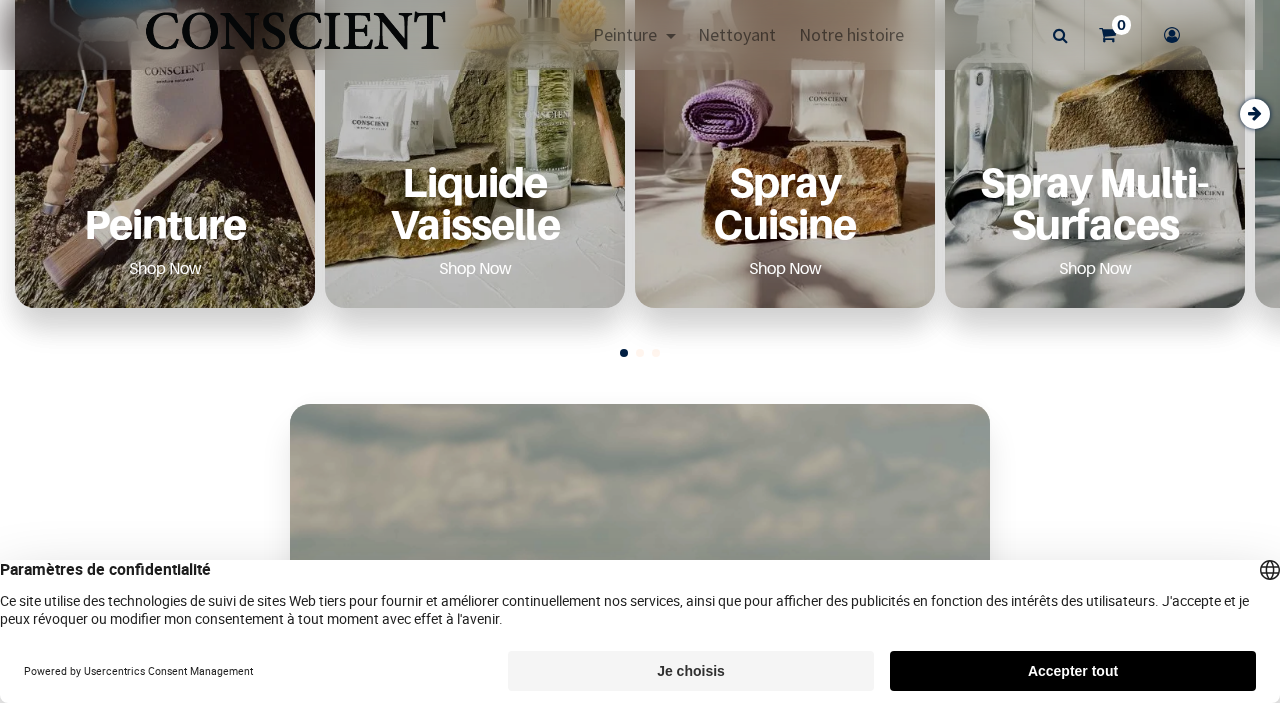 click on "Peinture
Shop Now" at bounding box center [165, 113] 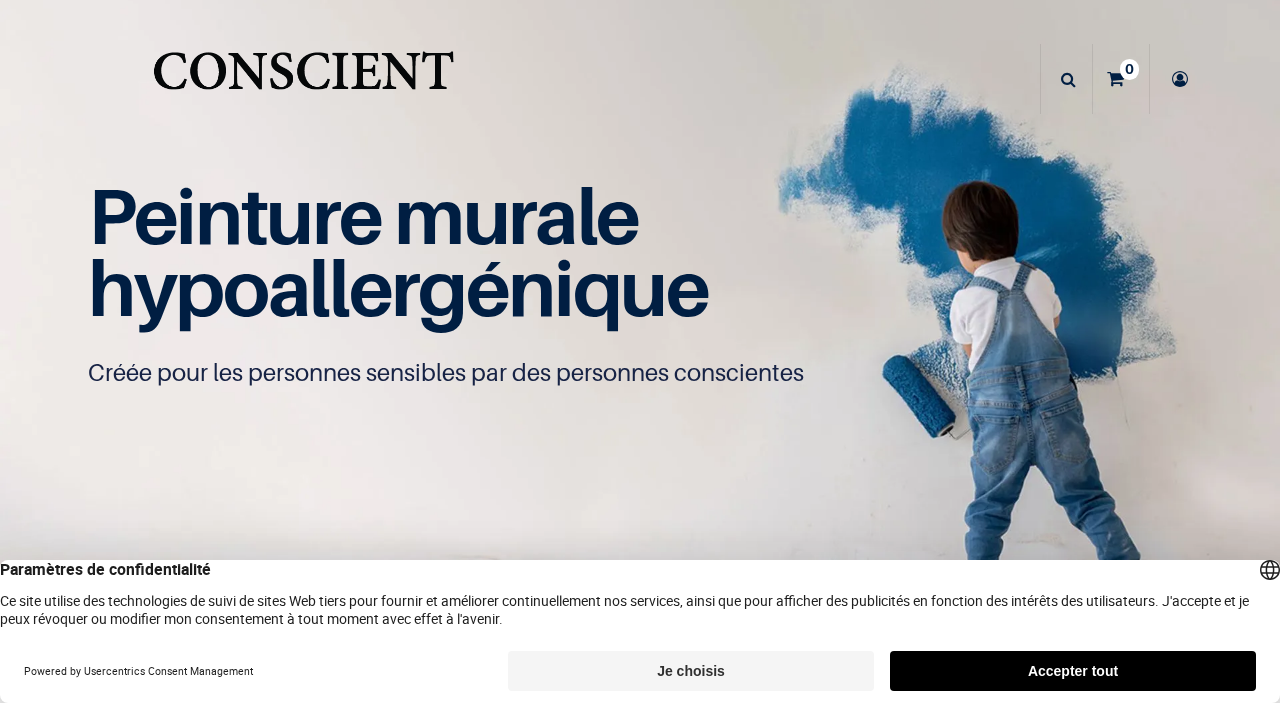 scroll, scrollTop: 0, scrollLeft: 0, axis: both 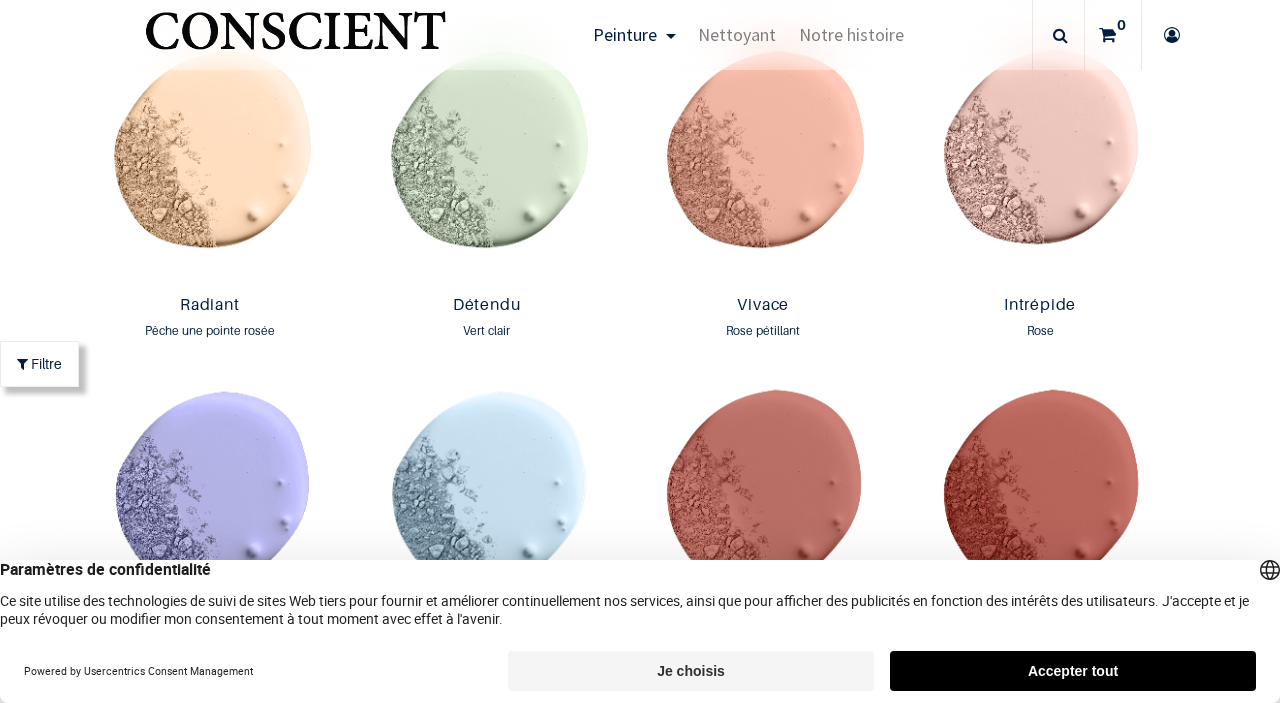 drag, startPoint x: 748, startPoint y: 161, endPoint x: 1185, endPoint y: 117, distance: 439.2095 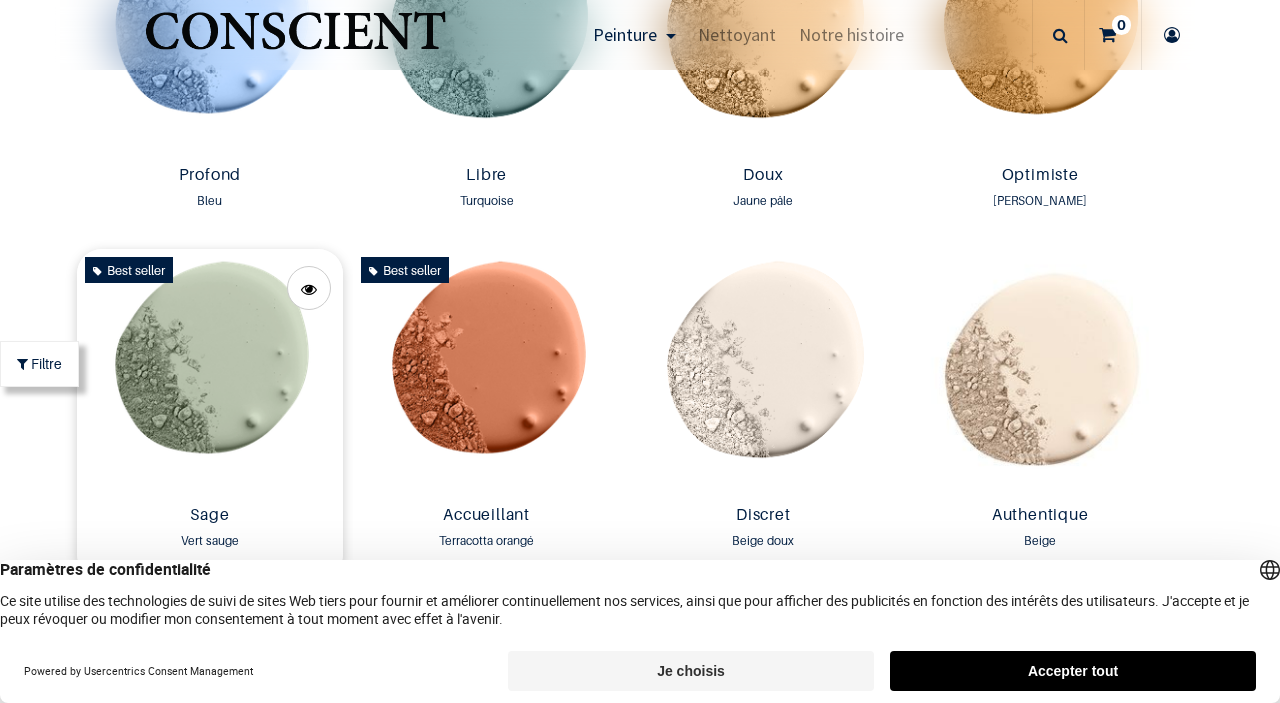 scroll, scrollTop: 1556, scrollLeft: 0, axis: vertical 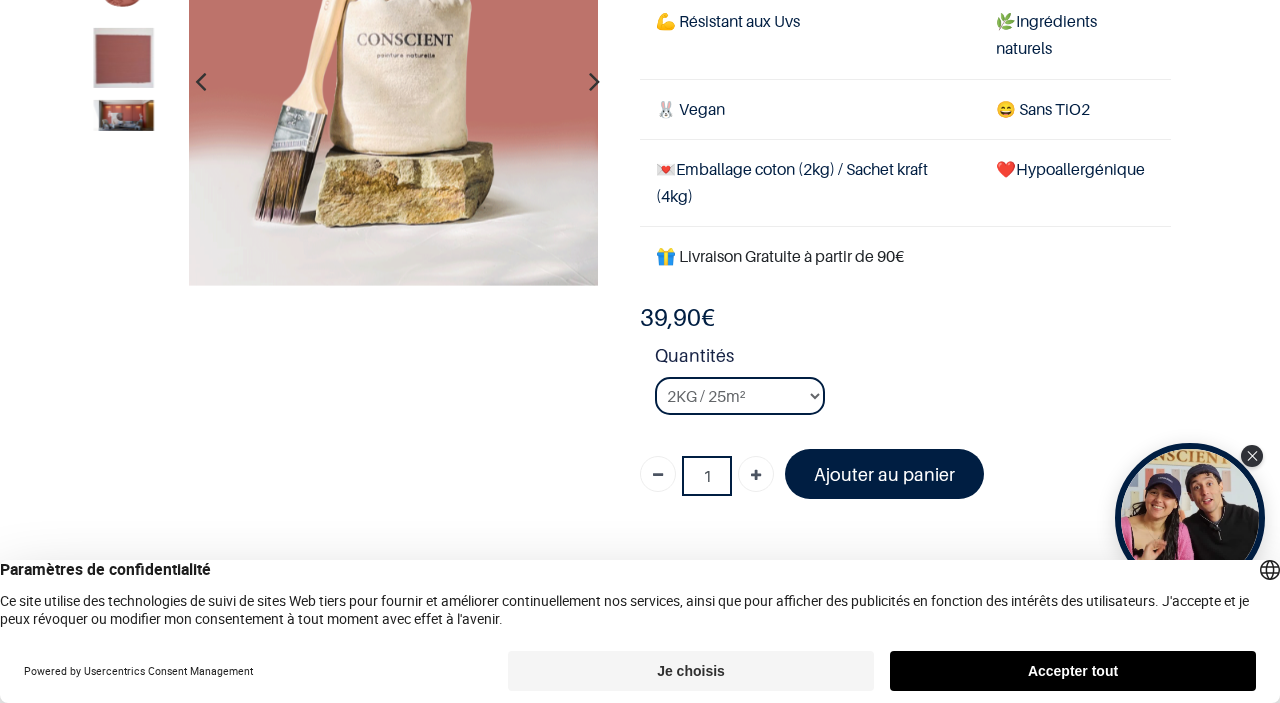 click at bounding box center (124, 115) 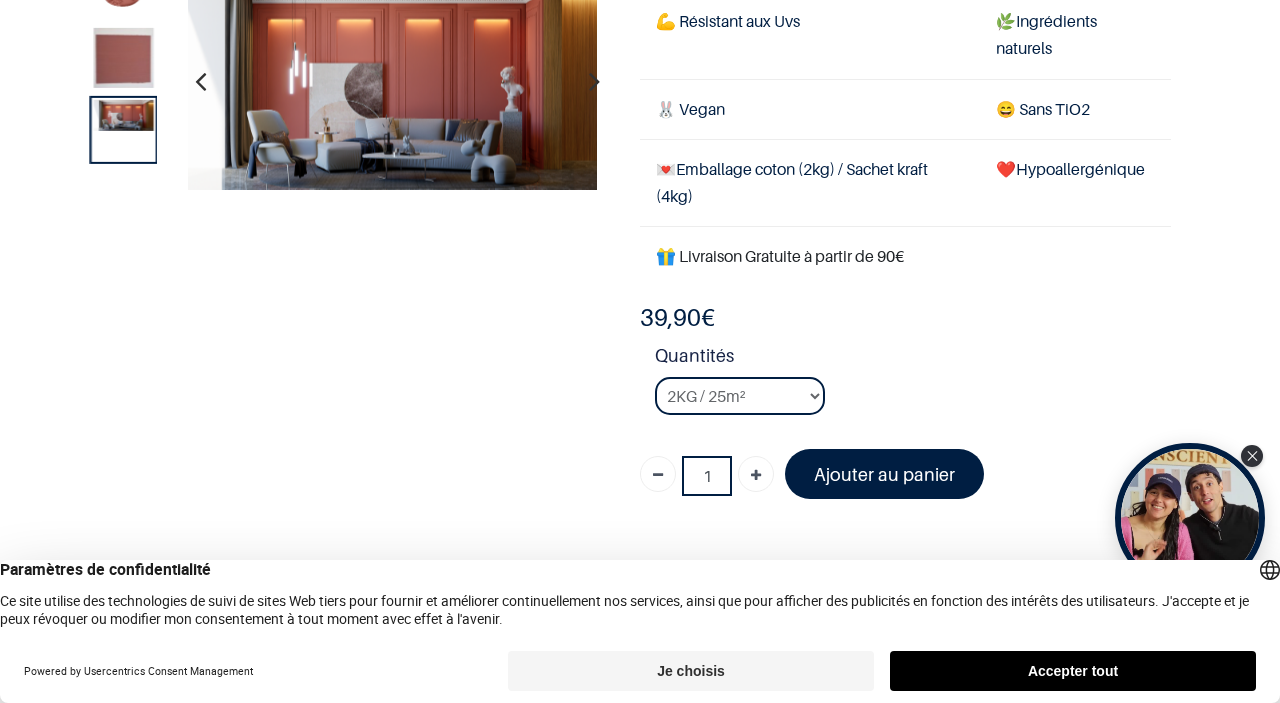 scroll, scrollTop: 0, scrollLeft: 0, axis: both 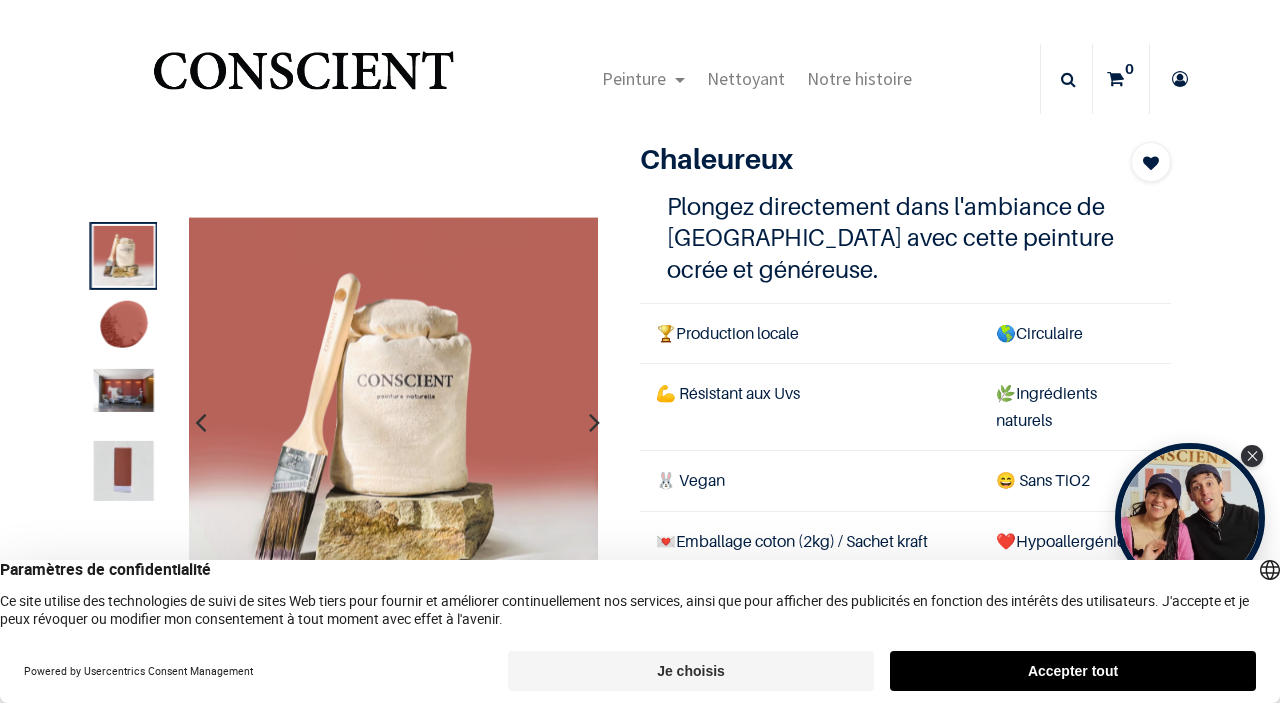 click at bounding box center [124, 390] 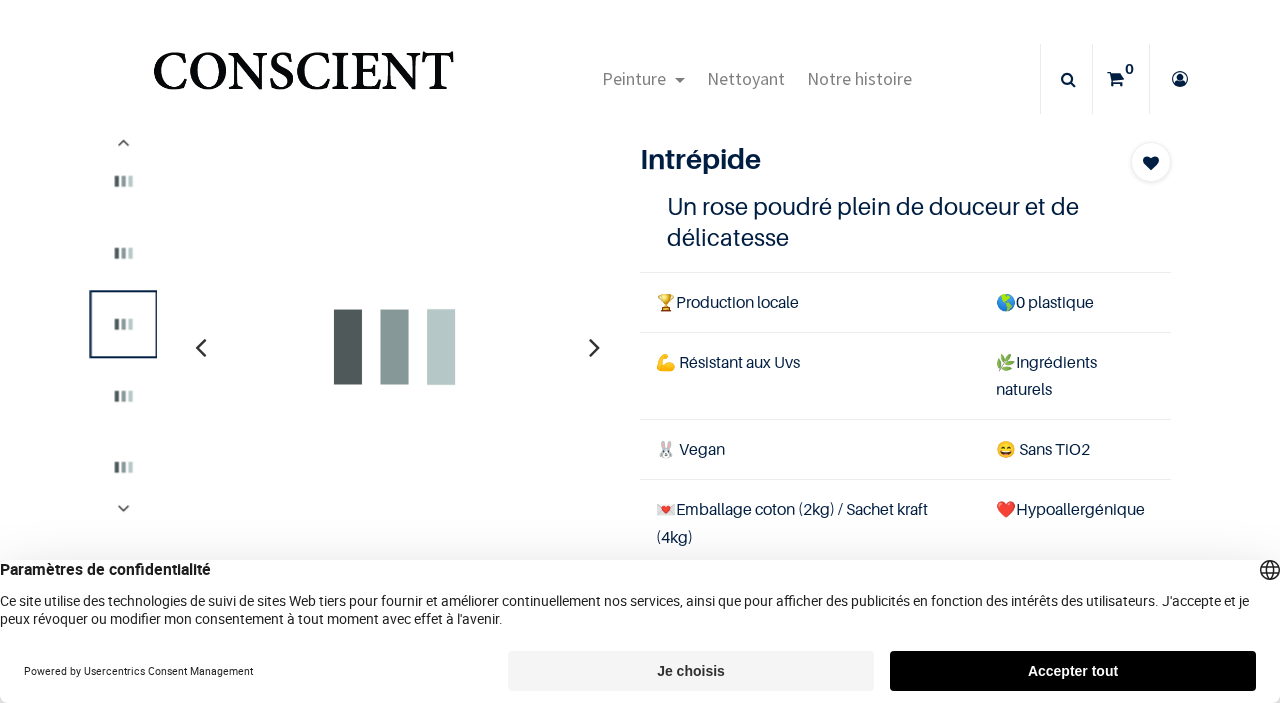 scroll, scrollTop: 0, scrollLeft: 0, axis: both 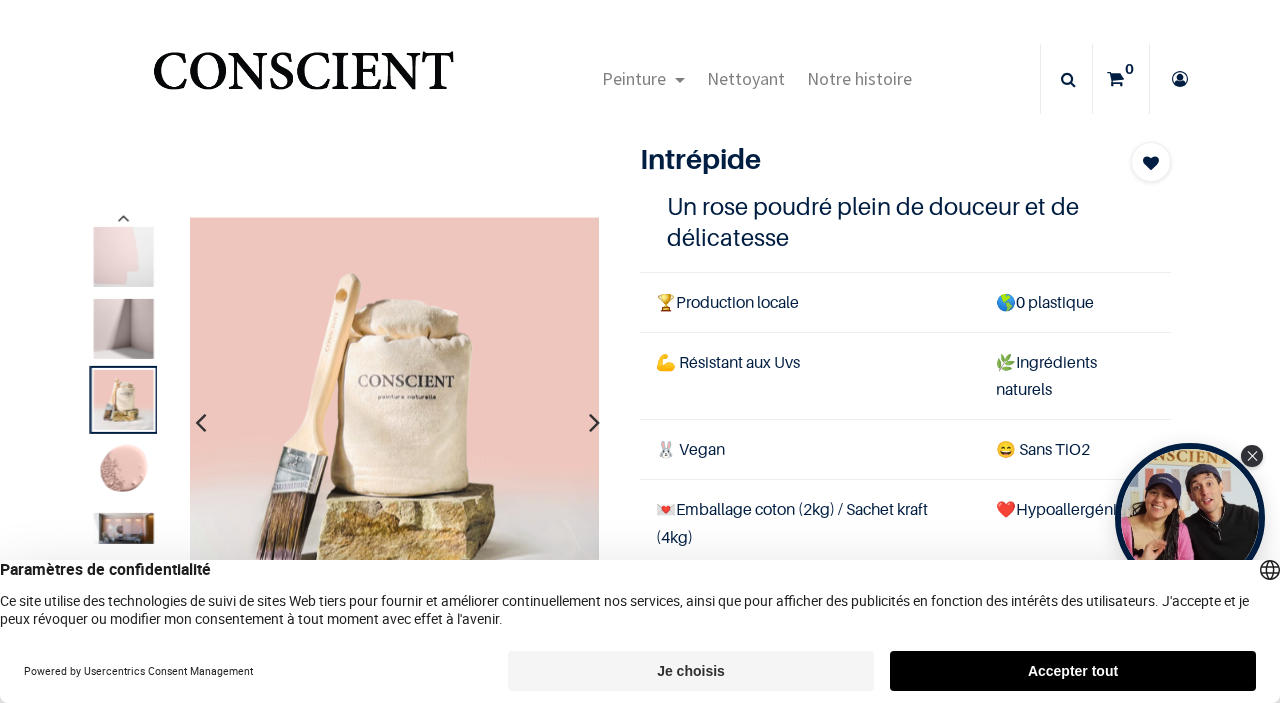 click at bounding box center (124, 528) 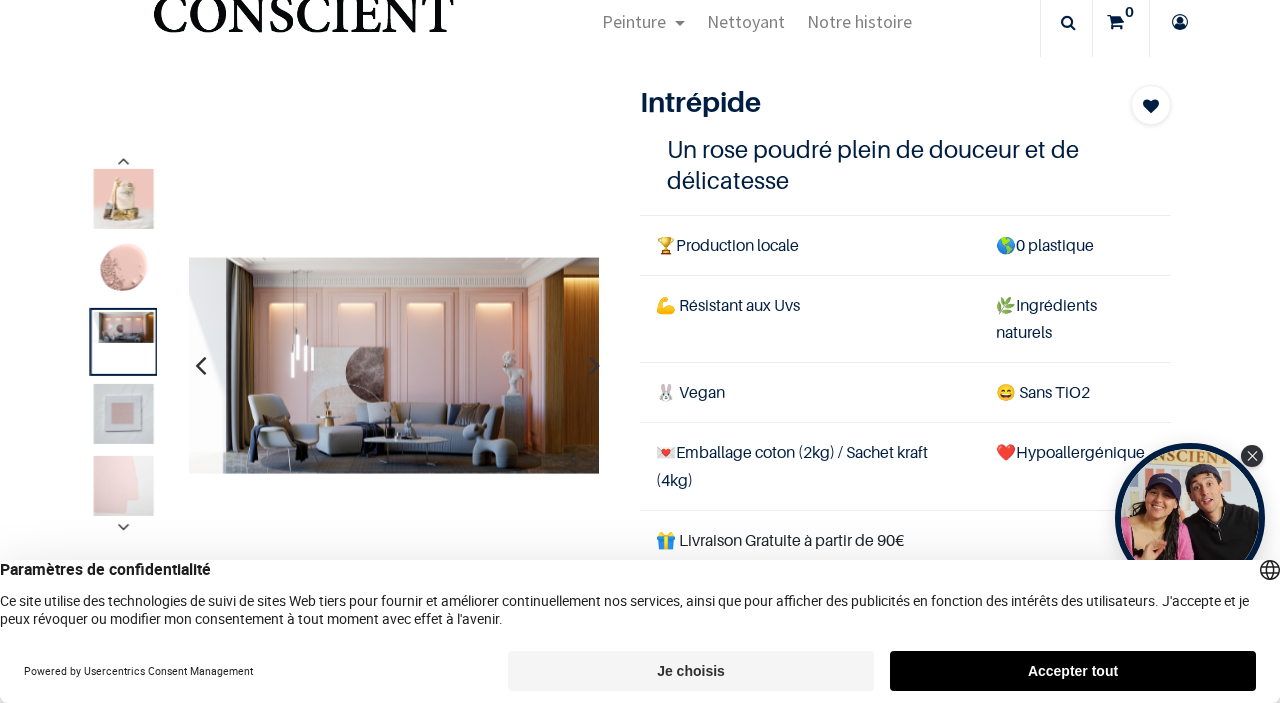 scroll, scrollTop: 111, scrollLeft: 0, axis: vertical 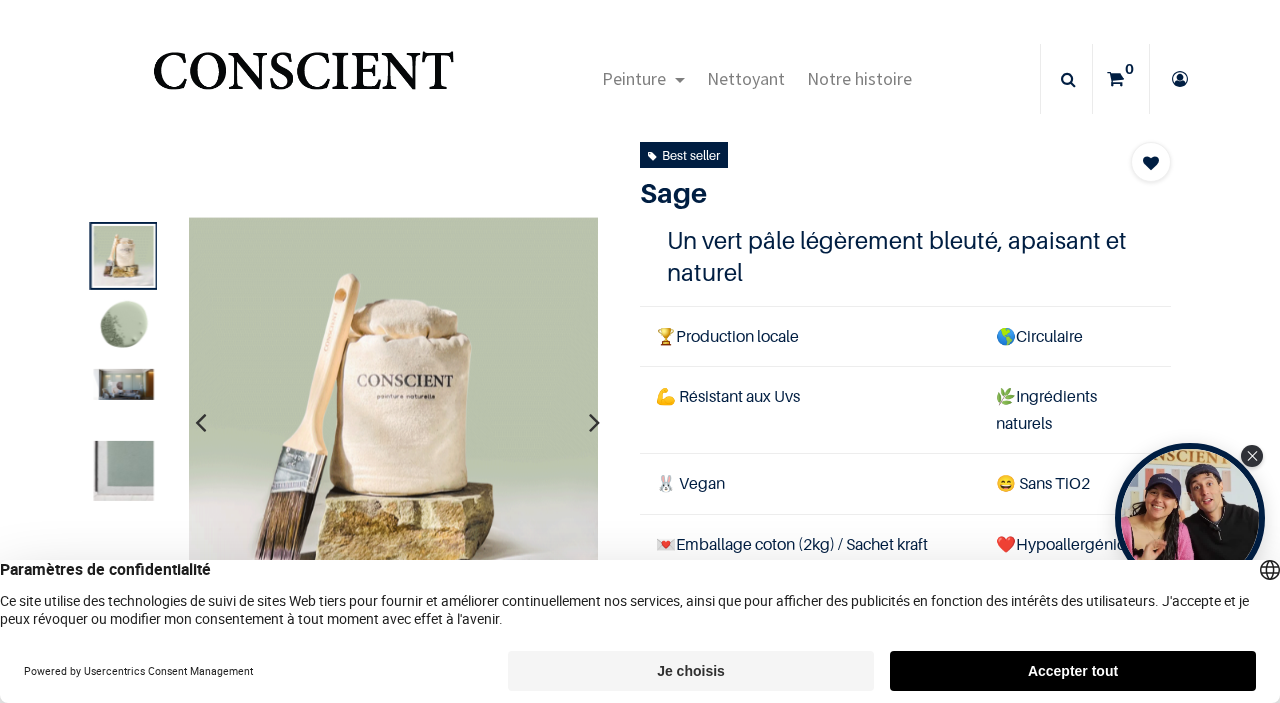 click at bounding box center [124, 384] 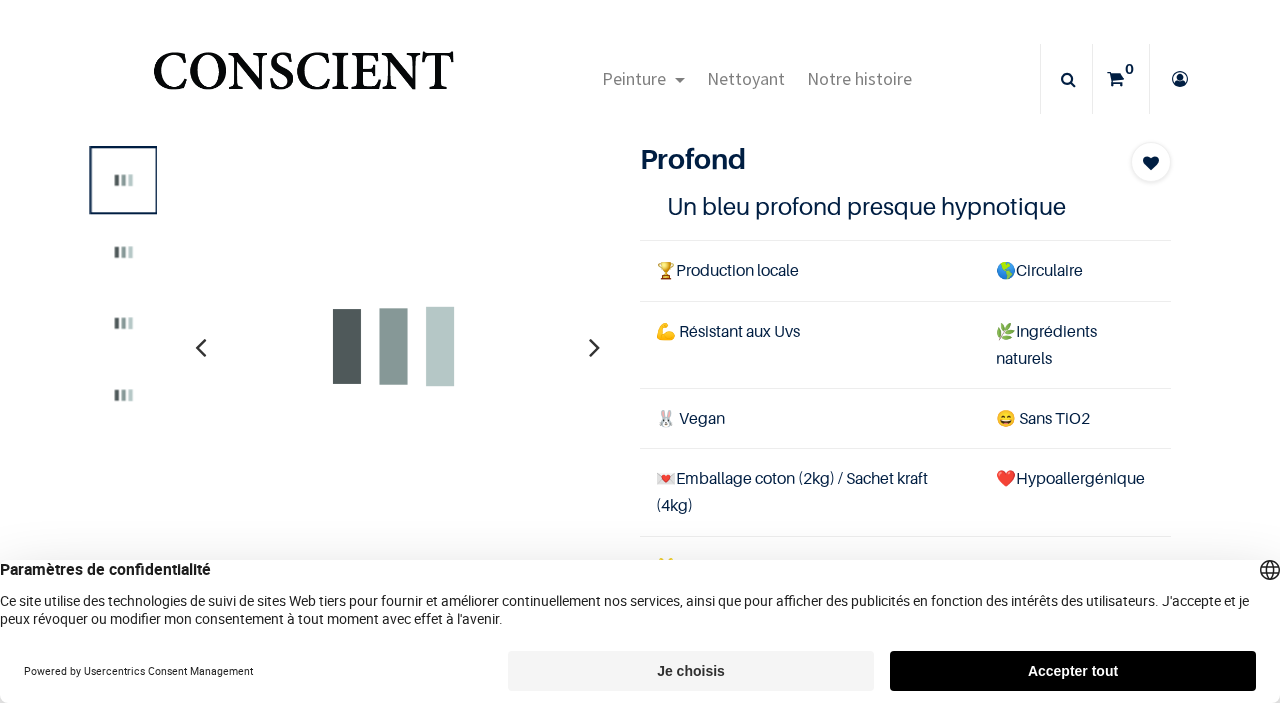 scroll, scrollTop: 0, scrollLeft: 0, axis: both 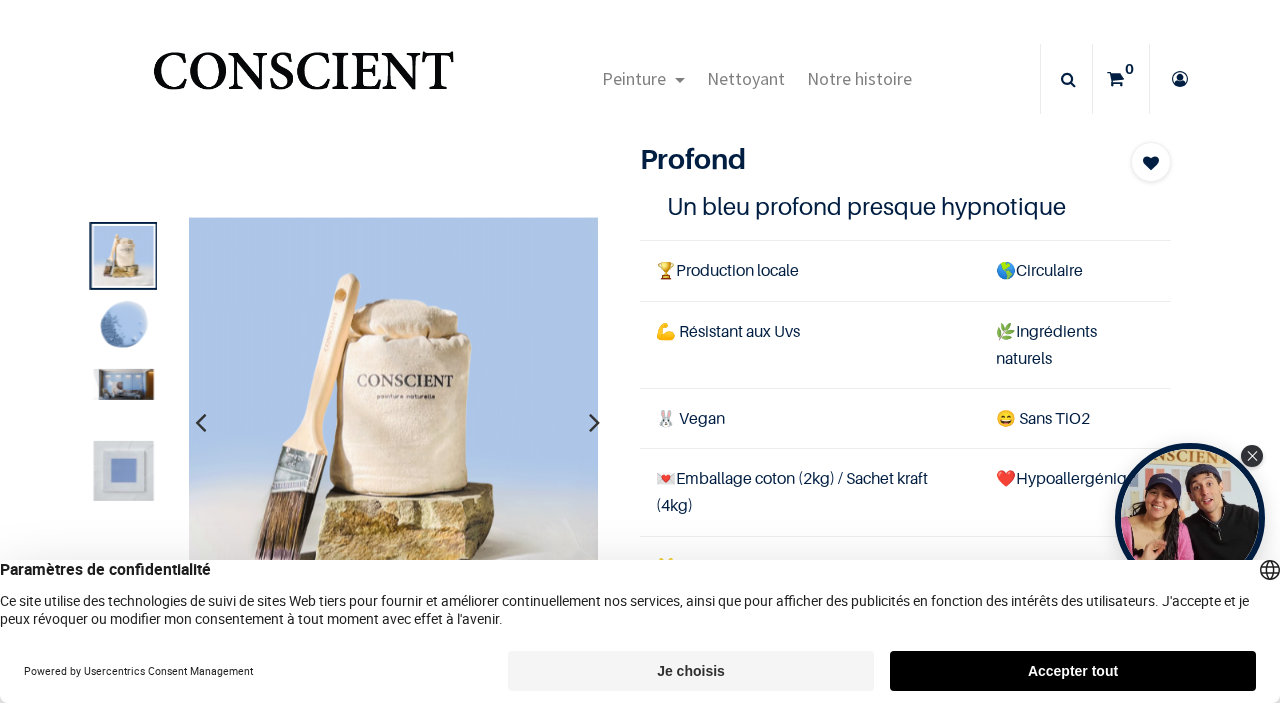 click at bounding box center (124, 384) 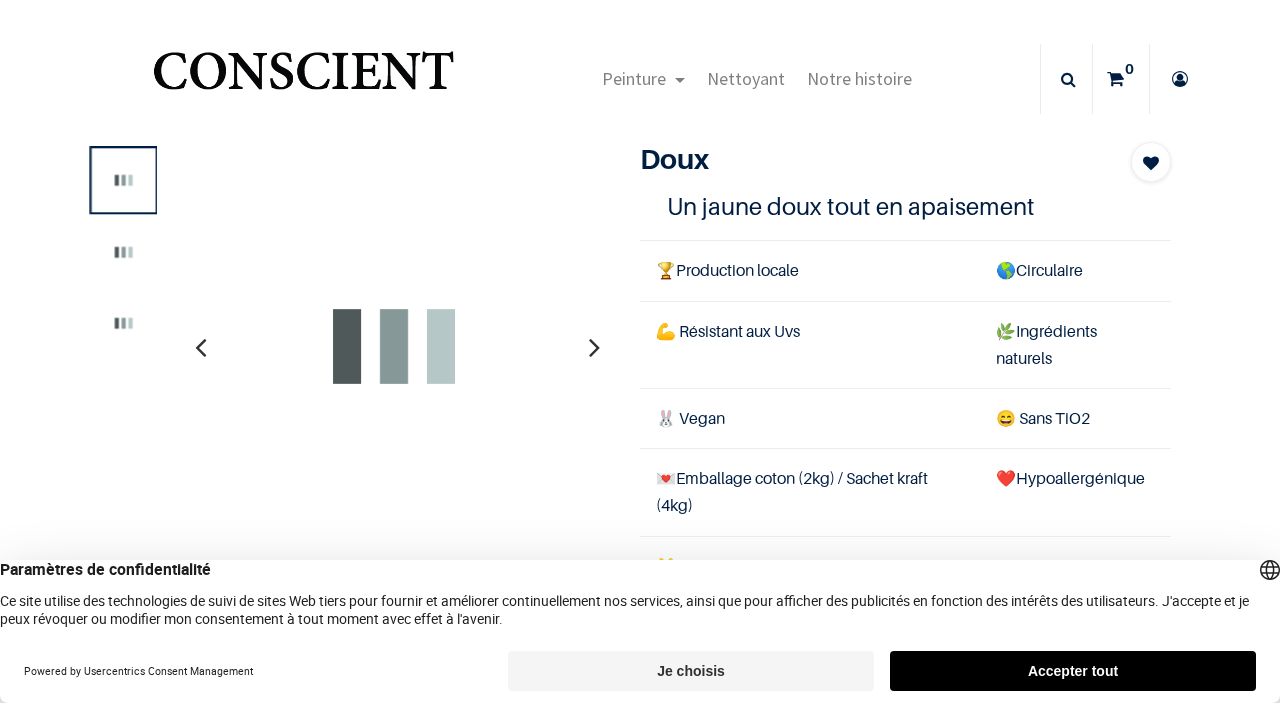 scroll, scrollTop: 0, scrollLeft: 0, axis: both 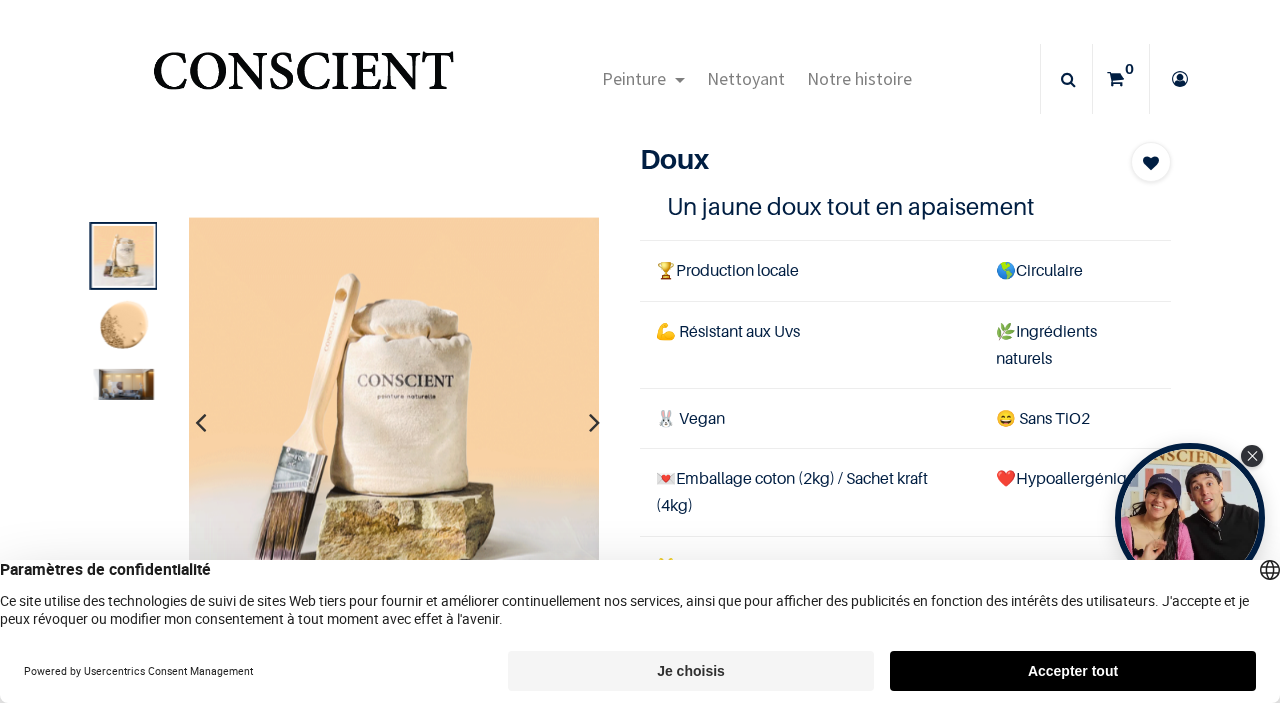 click at bounding box center [124, 384] 